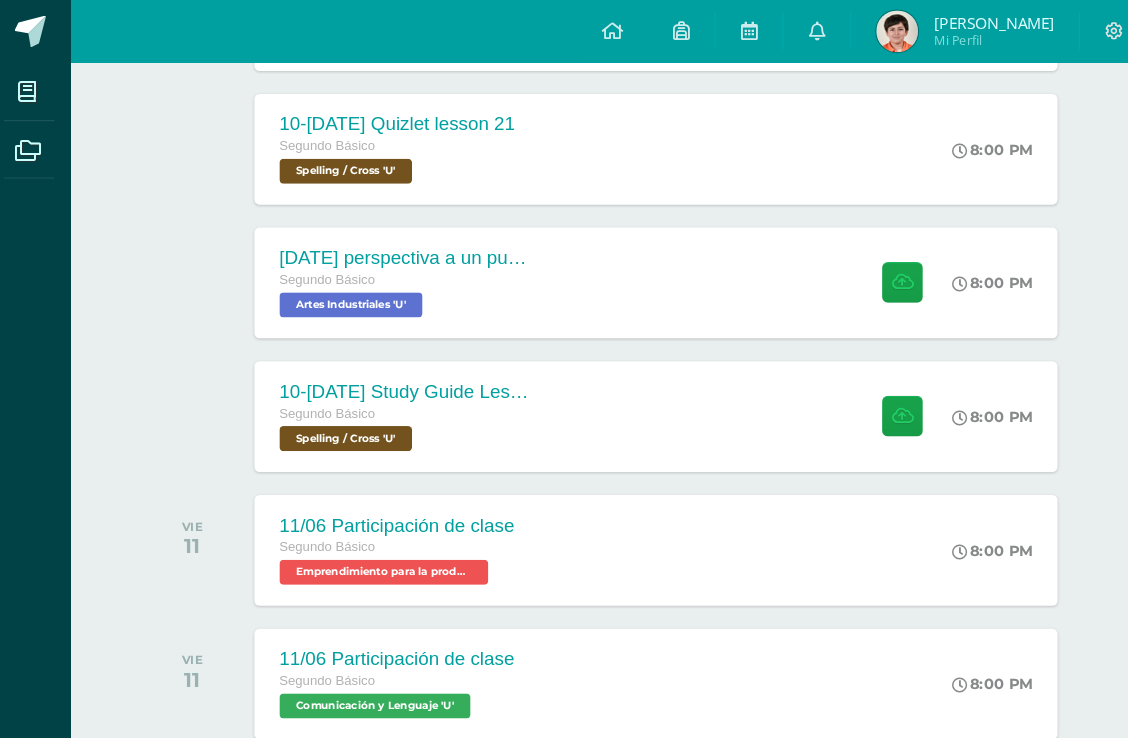 scroll, scrollTop: 559, scrollLeft: 0, axis: vertical 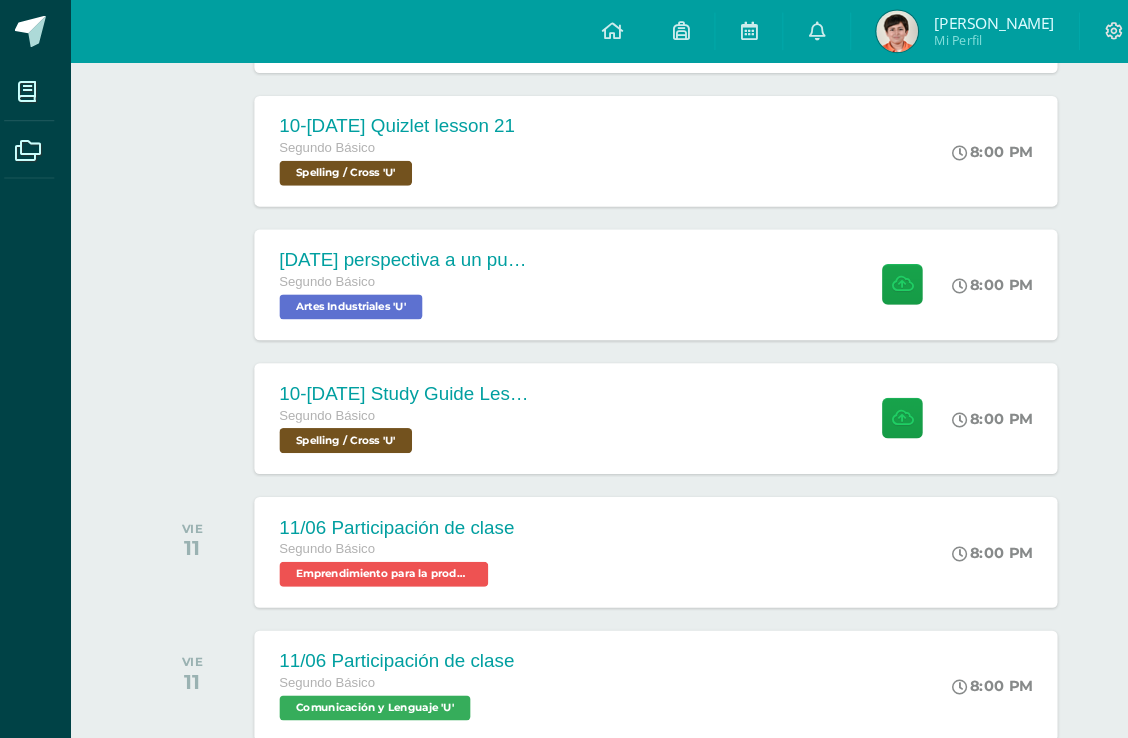 click on "8:00 PM" at bounding box center (972, 401) 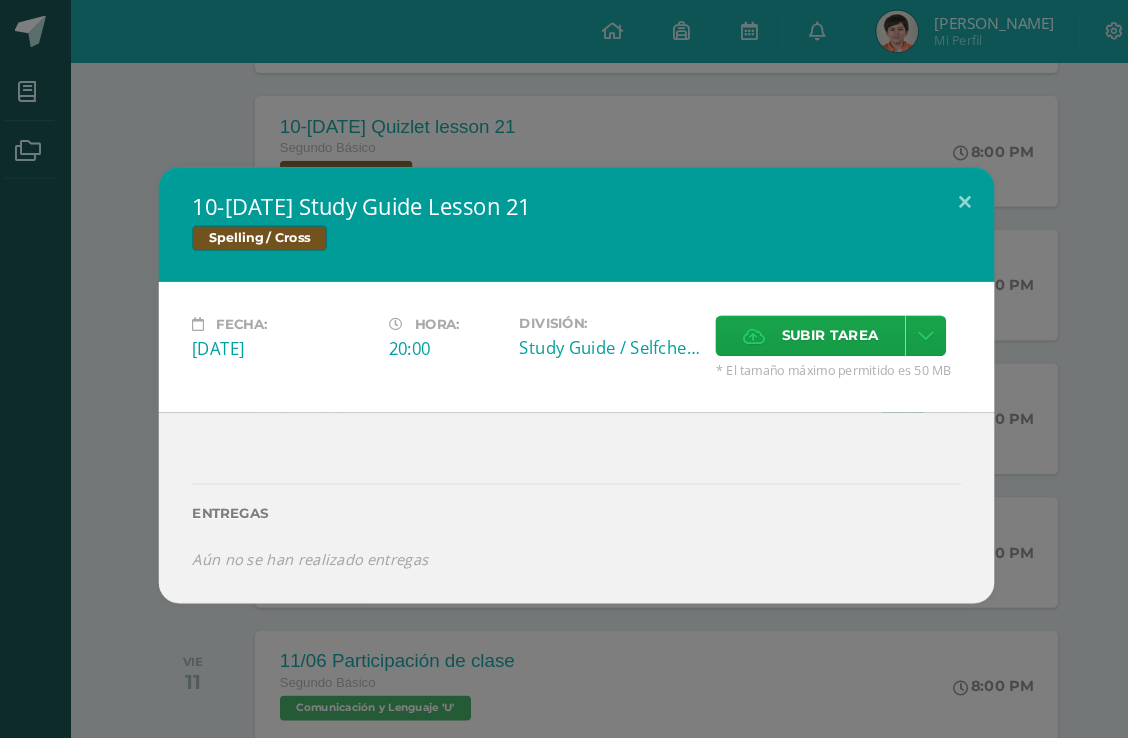 click on "Subir tarea" at bounding box center (806, 321) 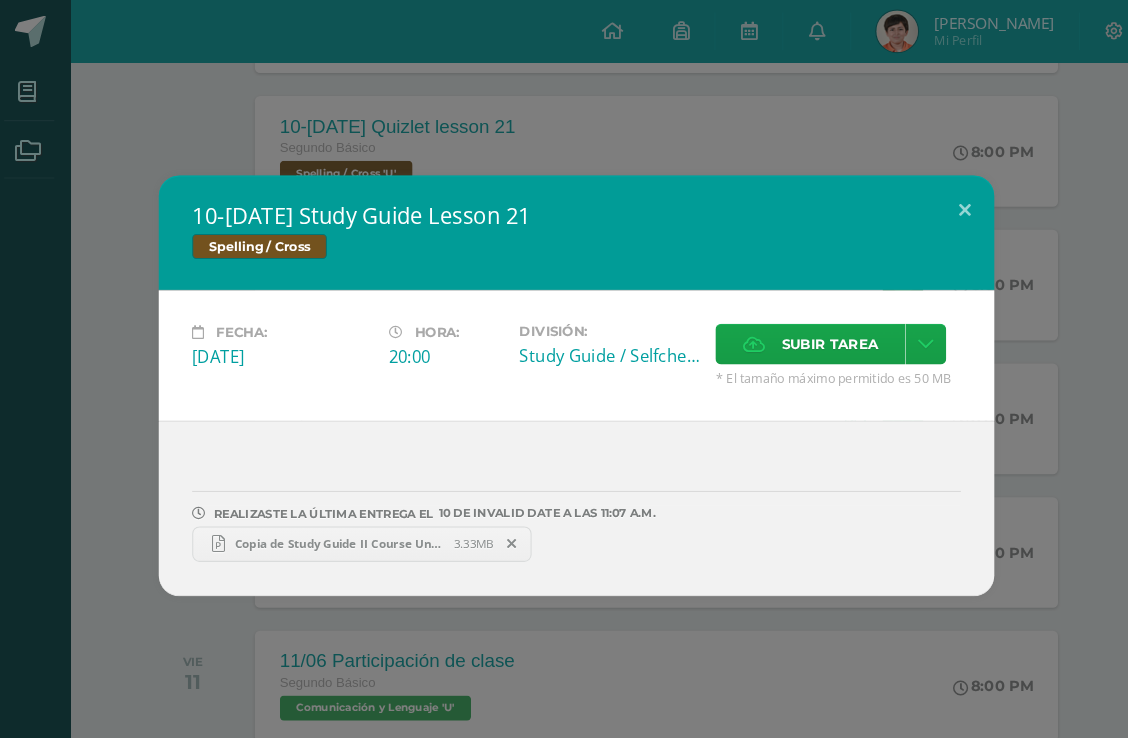 click at bounding box center [935, 202] 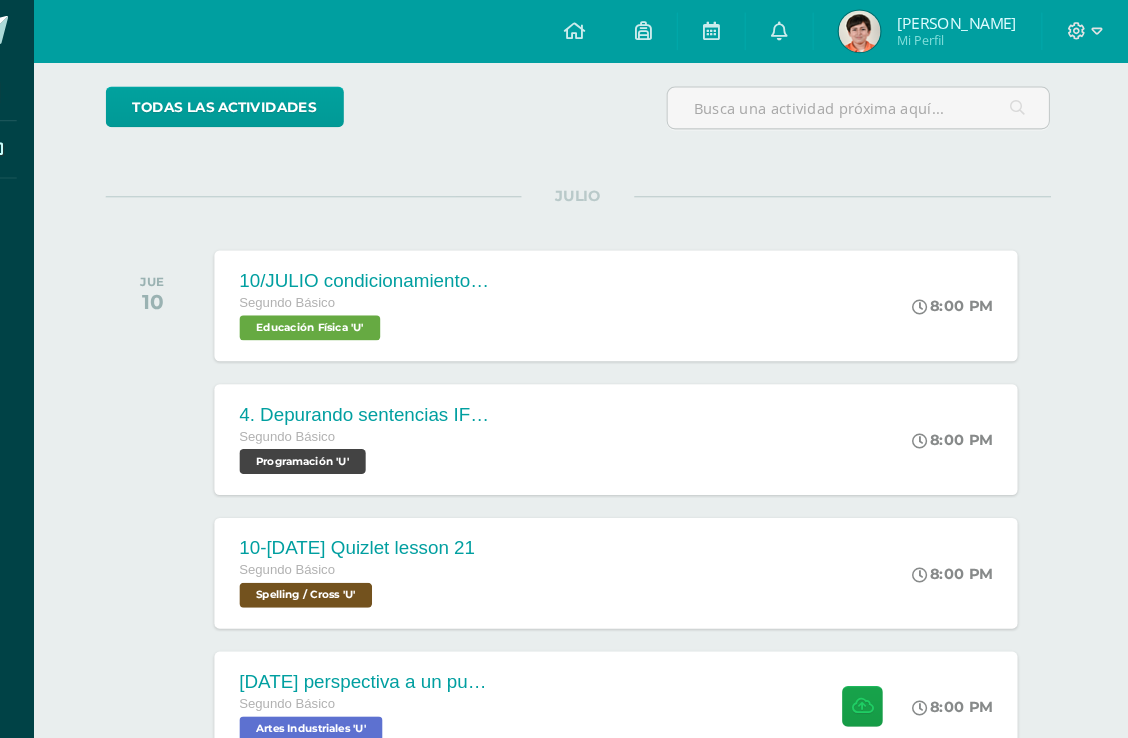 scroll, scrollTop: 0, scrollLeft: 48, axis: horizontal 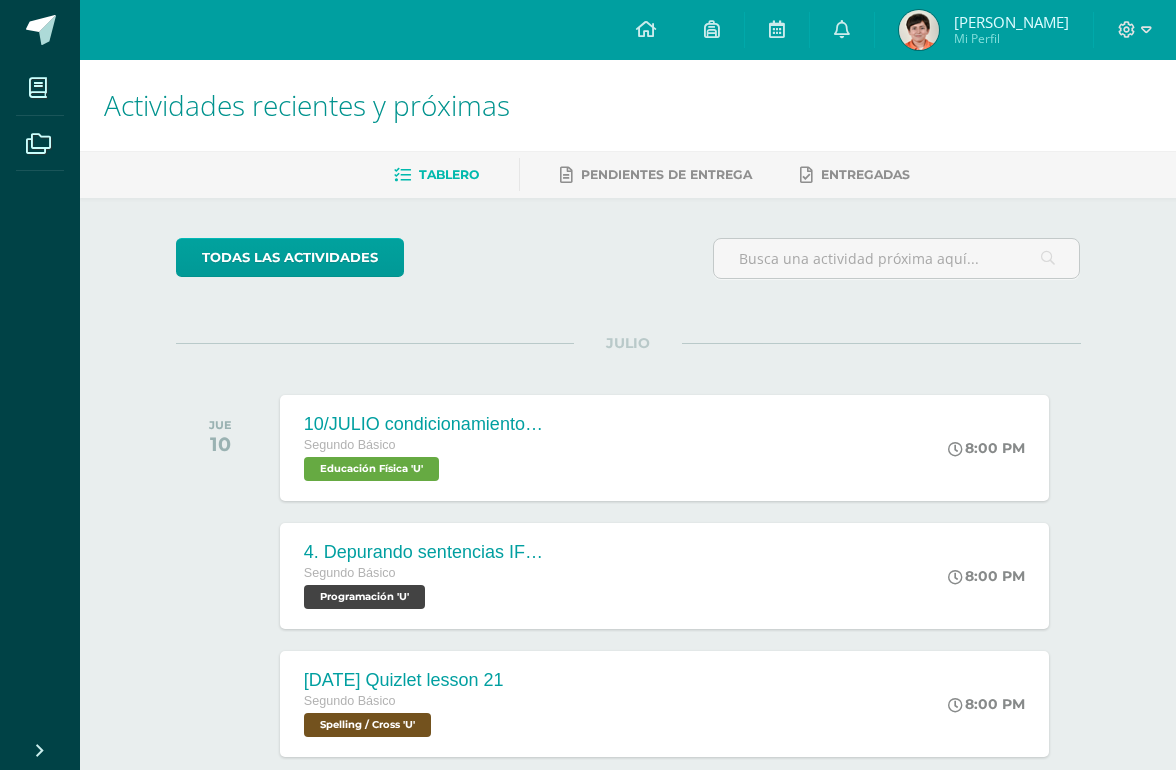 click on "[PERSON_NAME]" at bounding box center (1011, 22) 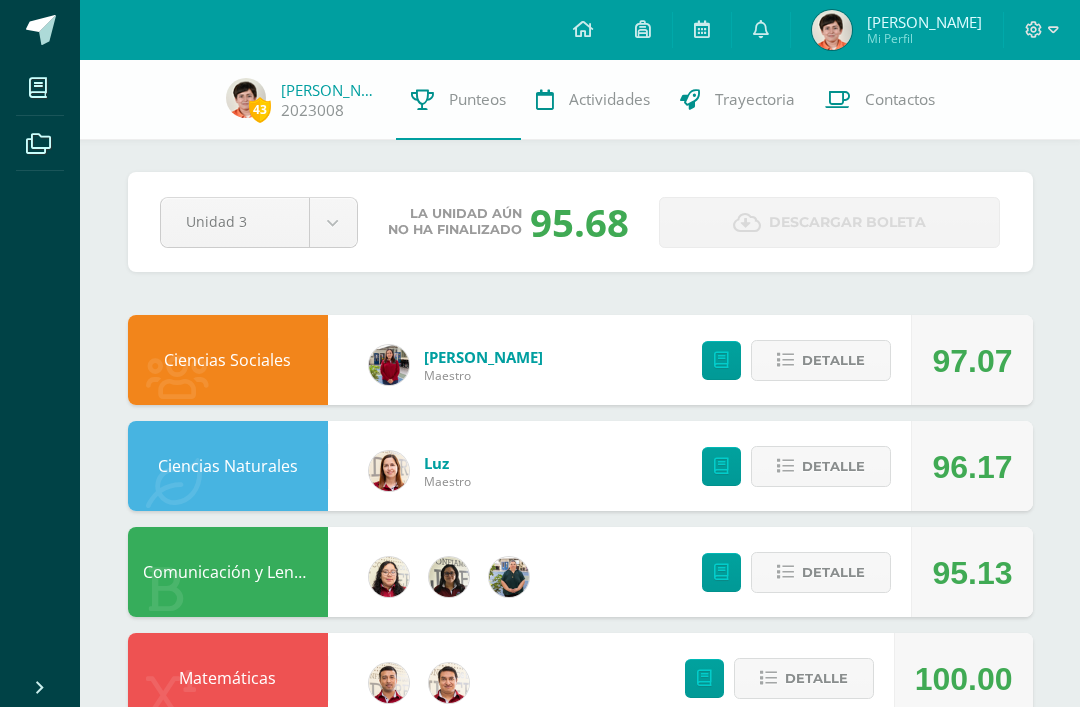 scroll, scrollTop: 0, scrollLeft: 0, axis: both 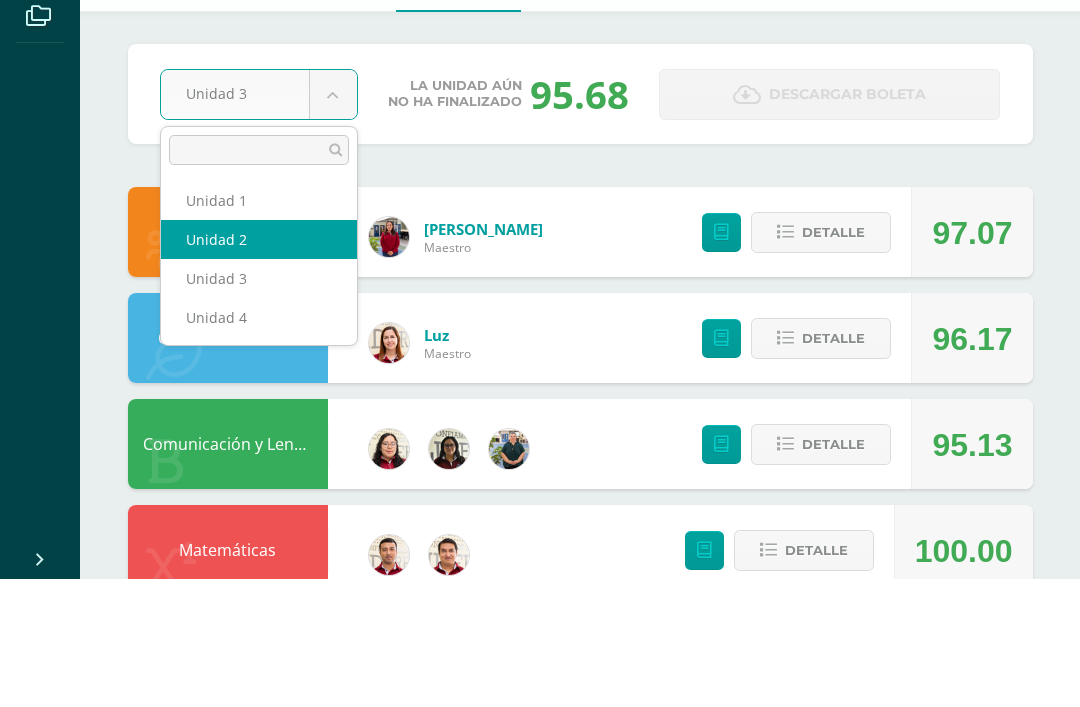 select on "Unidad 2" 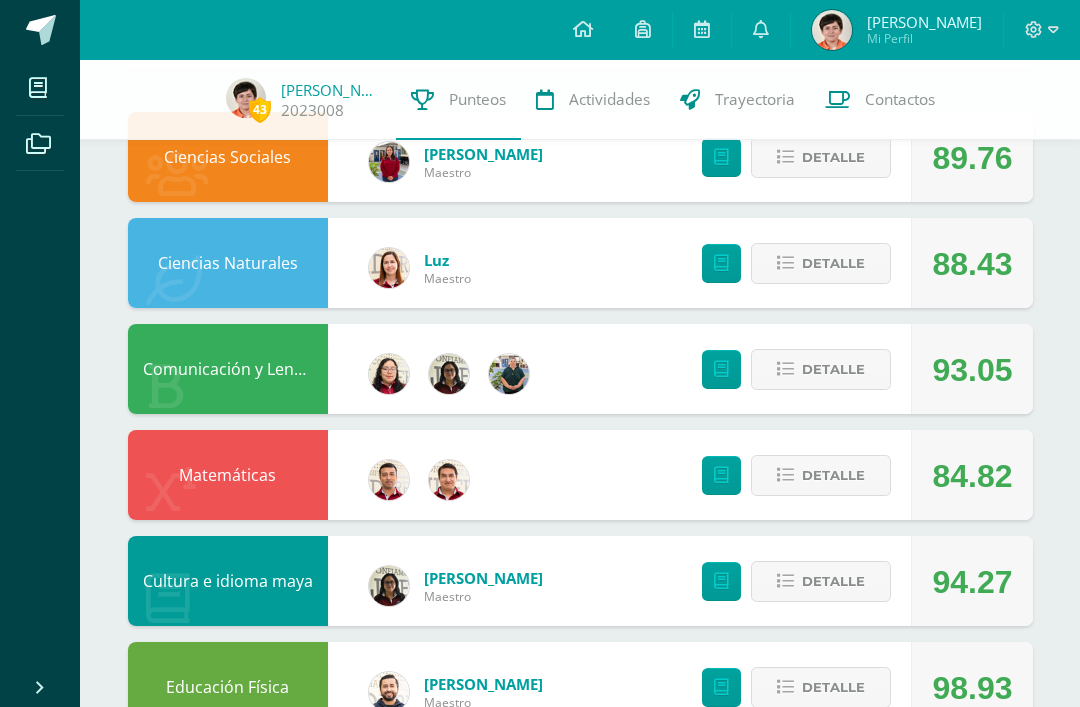 scroll, scrollTop: 204, scrollLeft: 0, axis: vertical 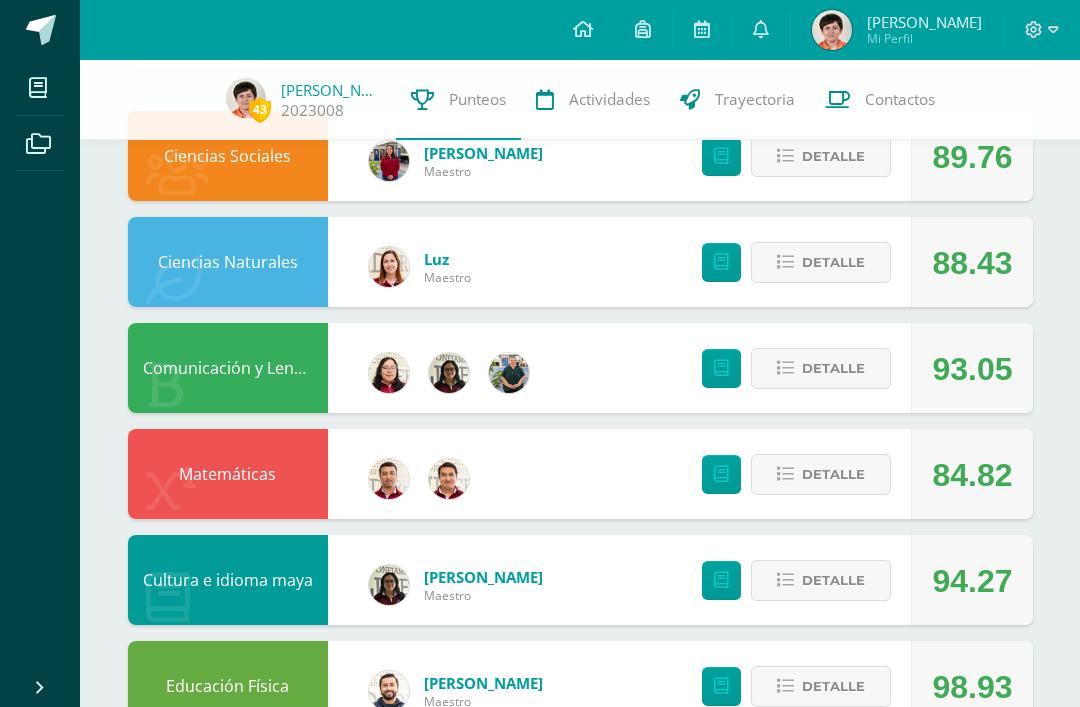 click on "Detalle" at bounding box center (821, 474) 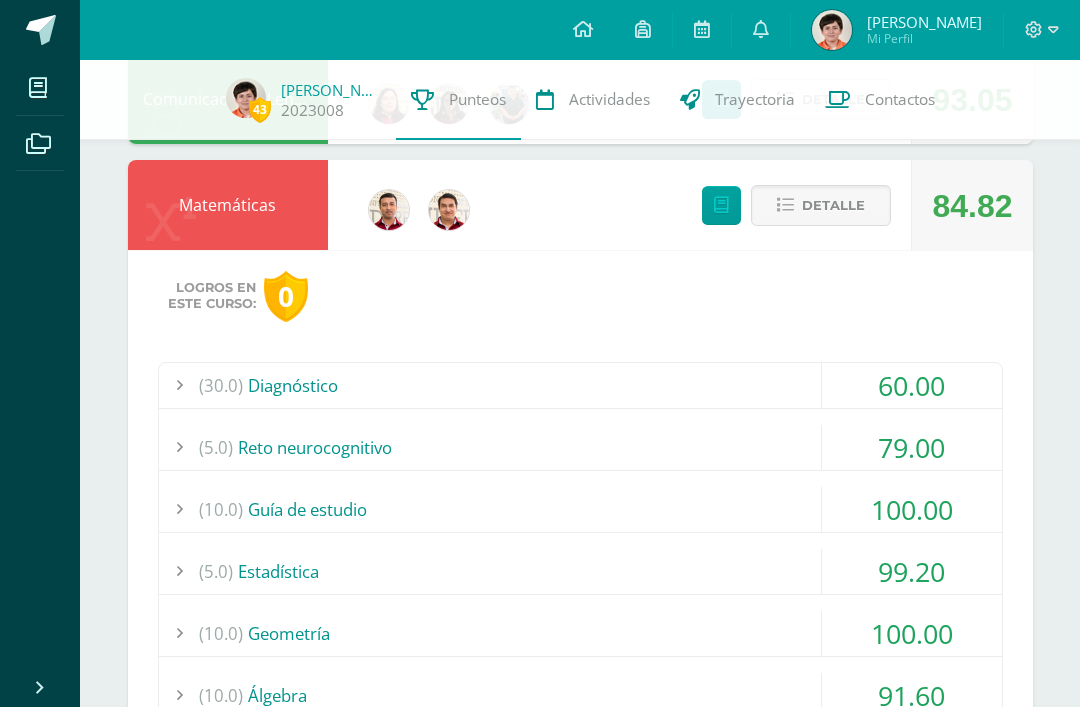 scroll, scrollTop: 474, scrollLeft: 0, axis: vertical 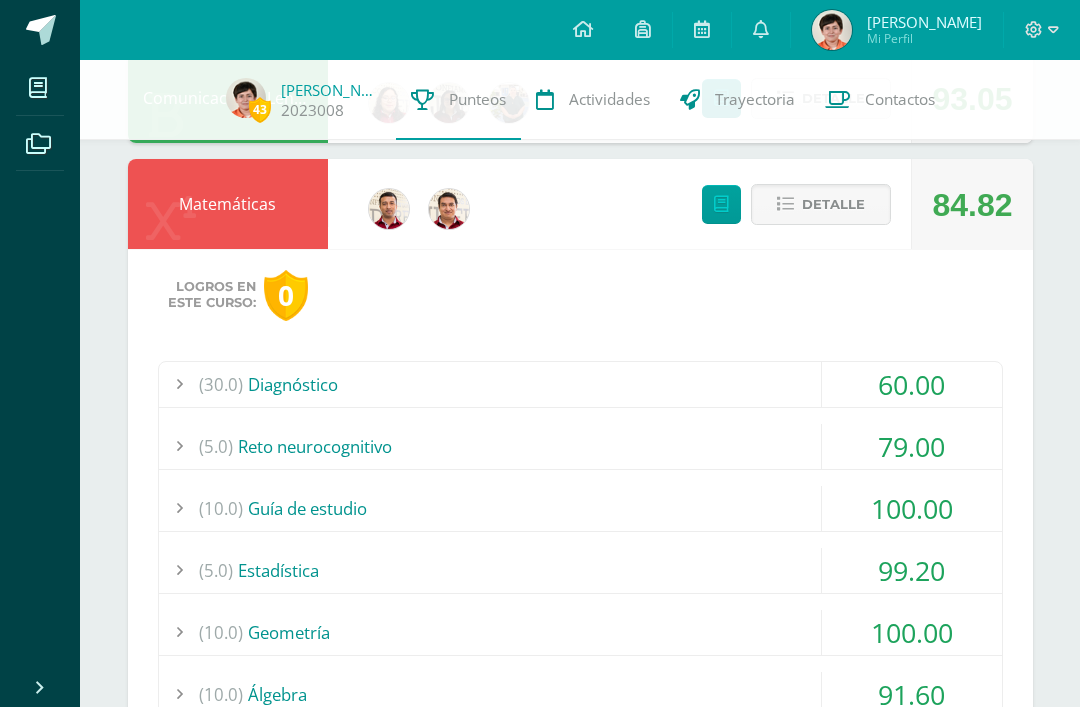 click on "60.00" at bounding box center (912, 384) 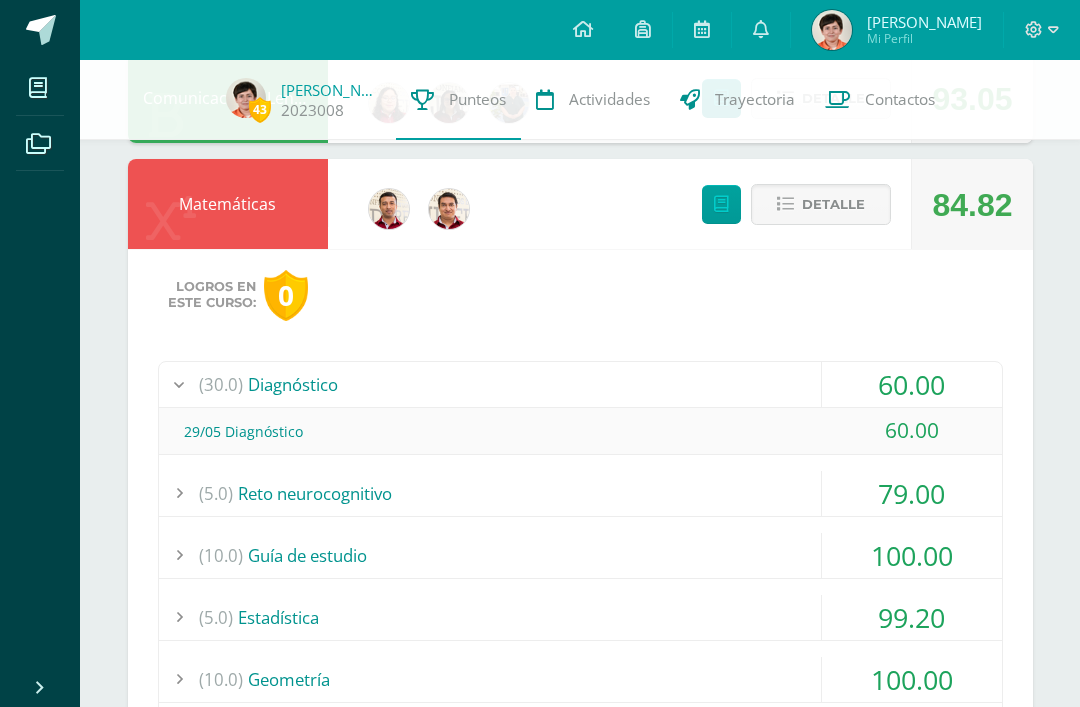 click on "60.00" at bounding box center [912, 384] 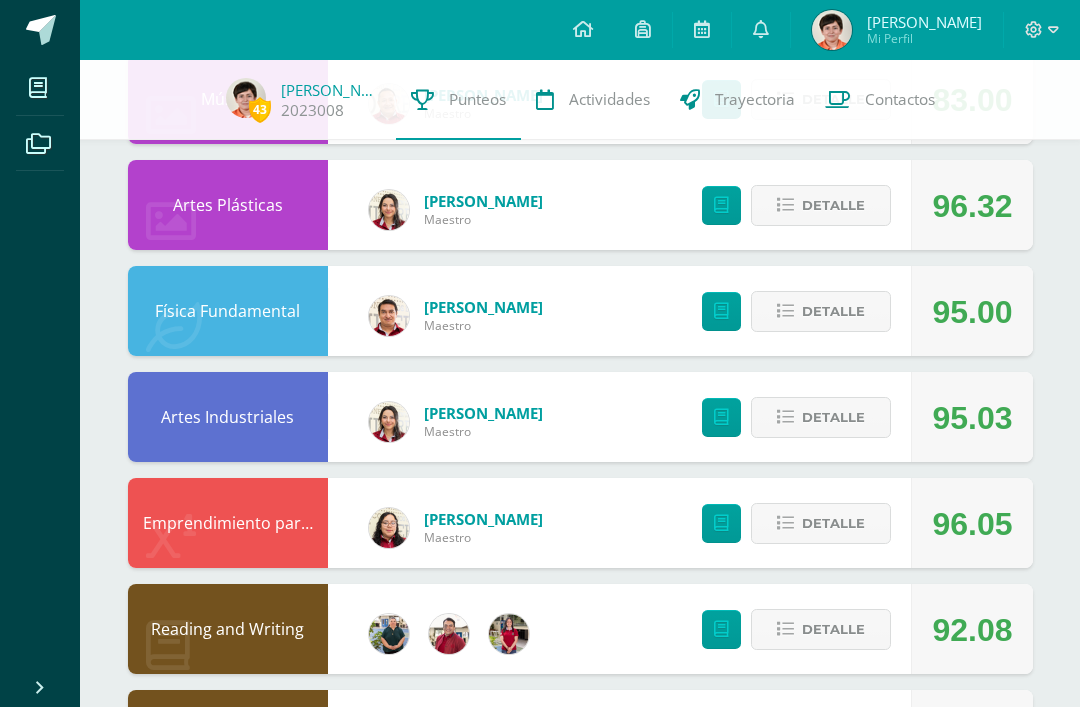 scroll, scrollTop: 1717, scrollLeft: 0, axis: vertical 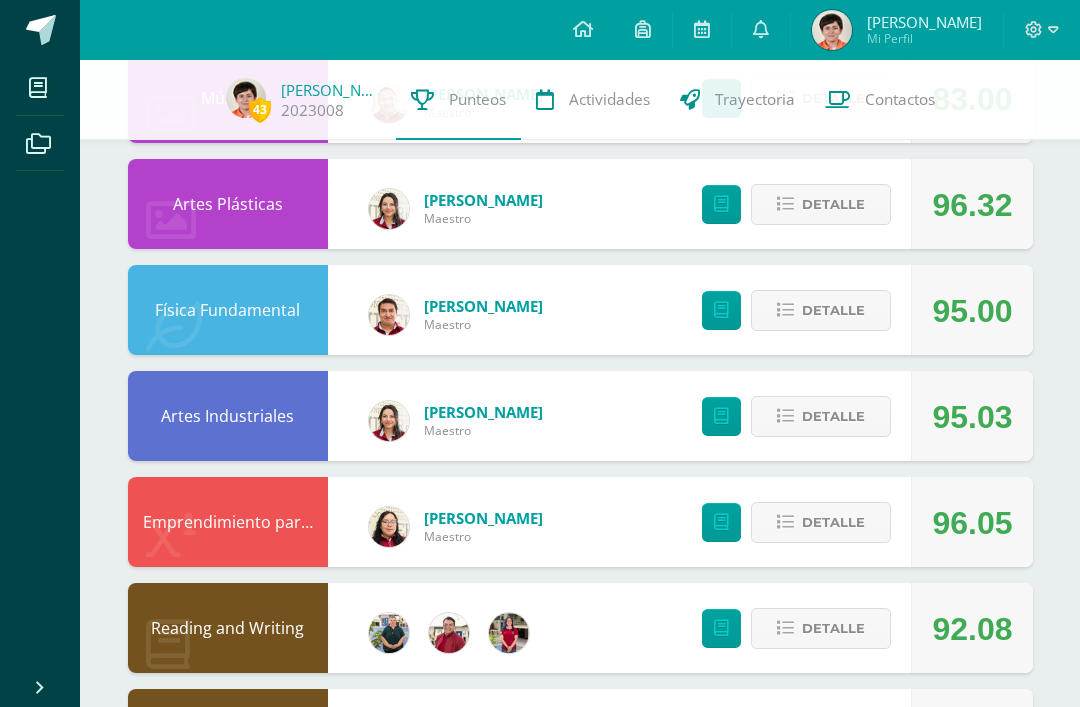 click on "Detalle" at bounding box center [833, 310] 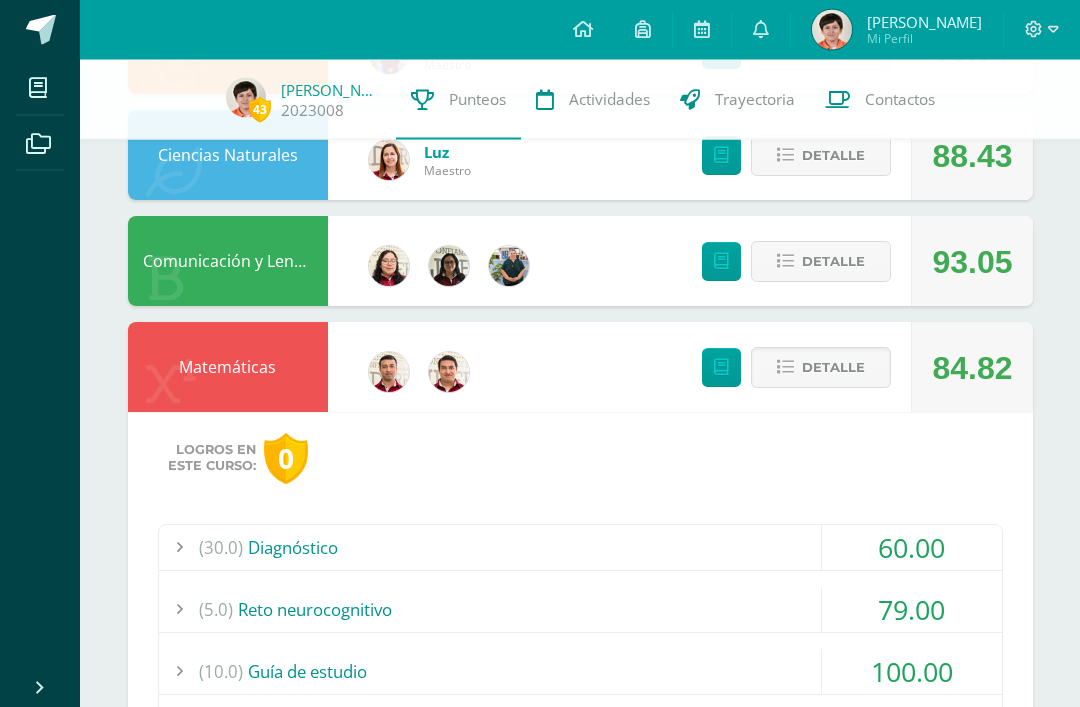 scroll, scrollTop: 0, scrollLeft: 0, axis: both 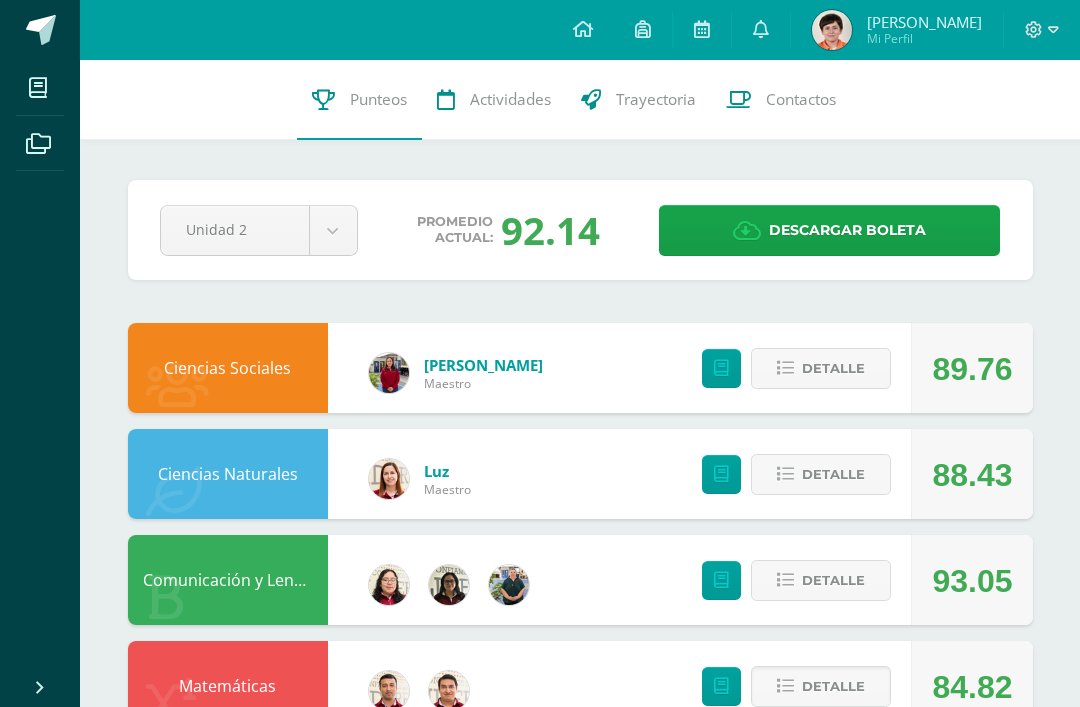 click at bounding box center [583, 30] 